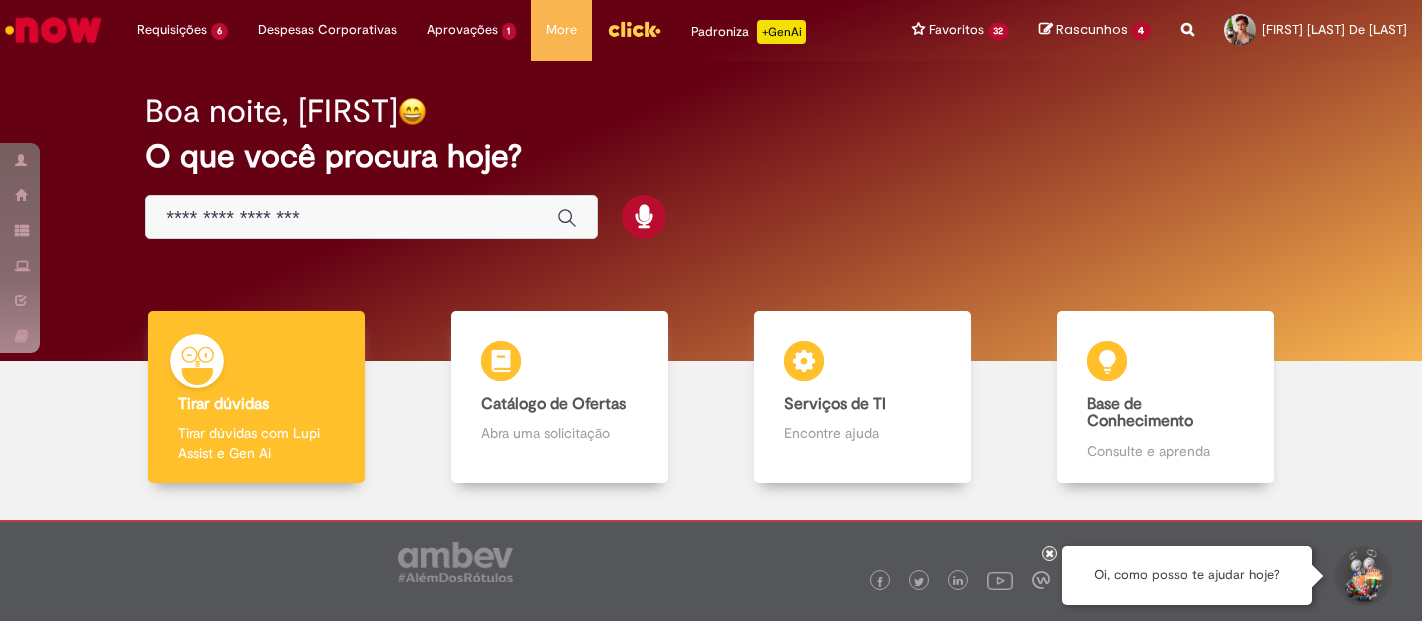 click on "Exibir Todas as Solicitações" at bounding box center [0, 0] 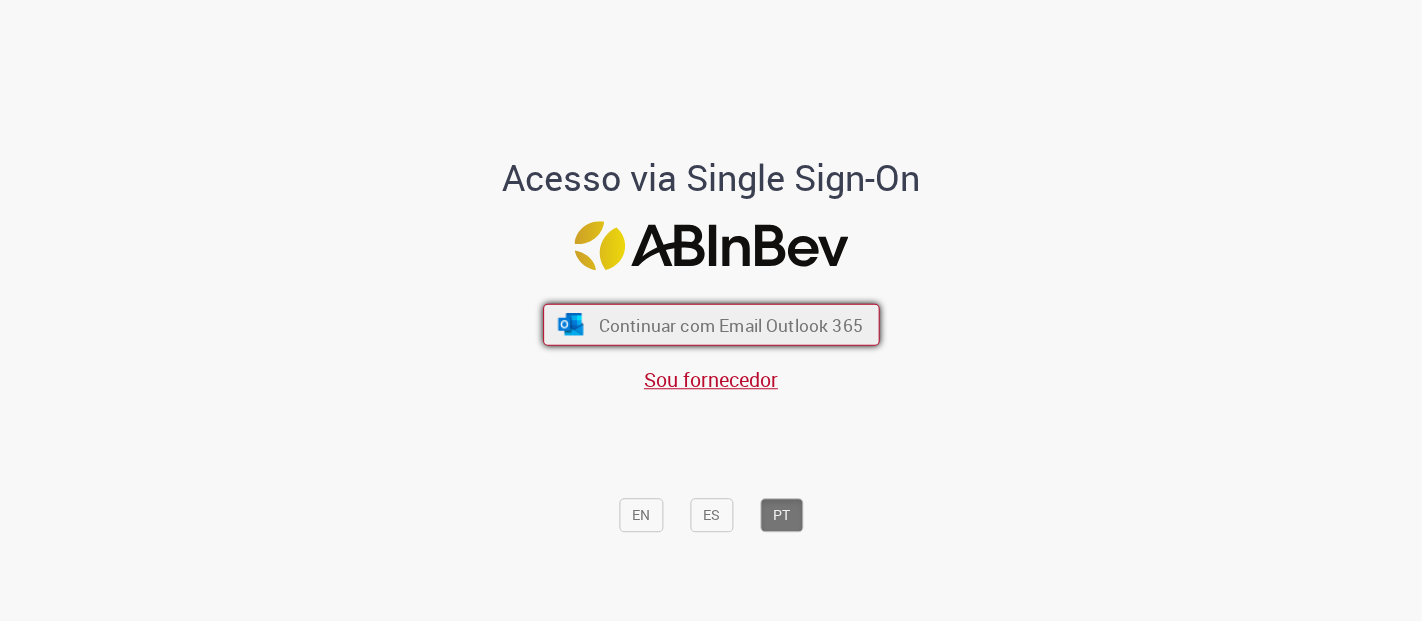 click on "Continuar com Email Outlook 365" at bounding box center [711, 325] 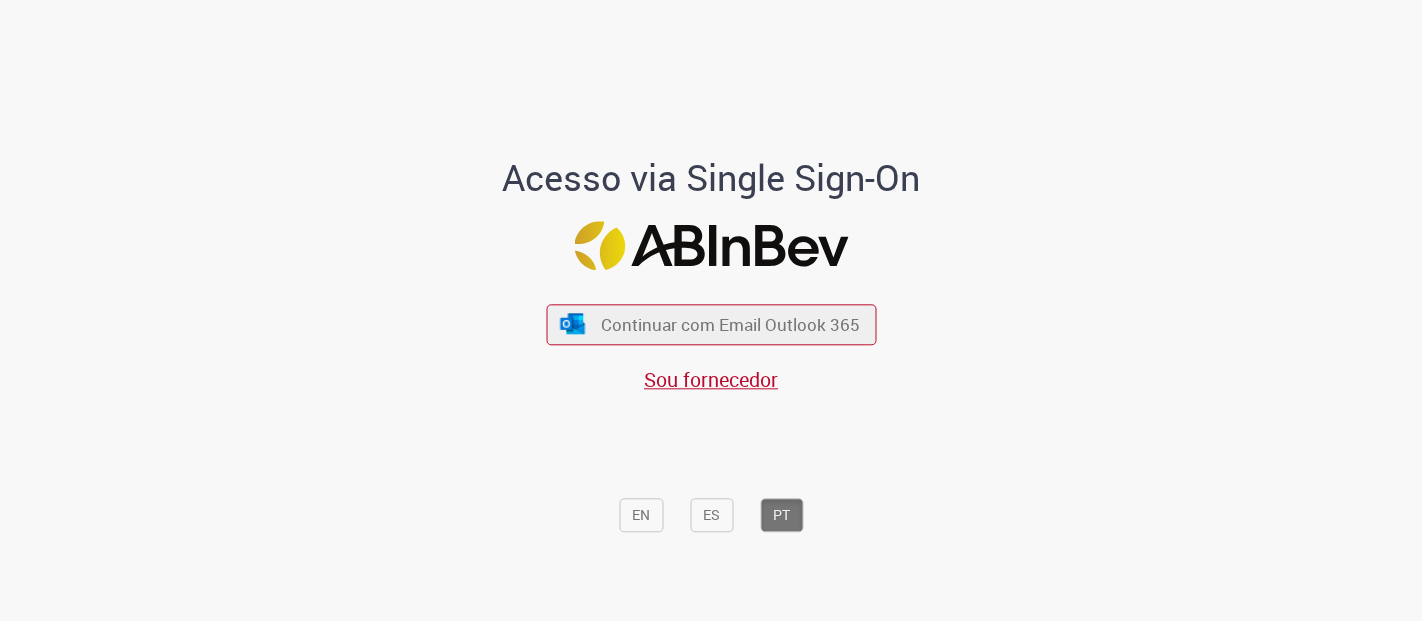 scroll, scrollTop: 0, scrollLeft: 0, axis: both 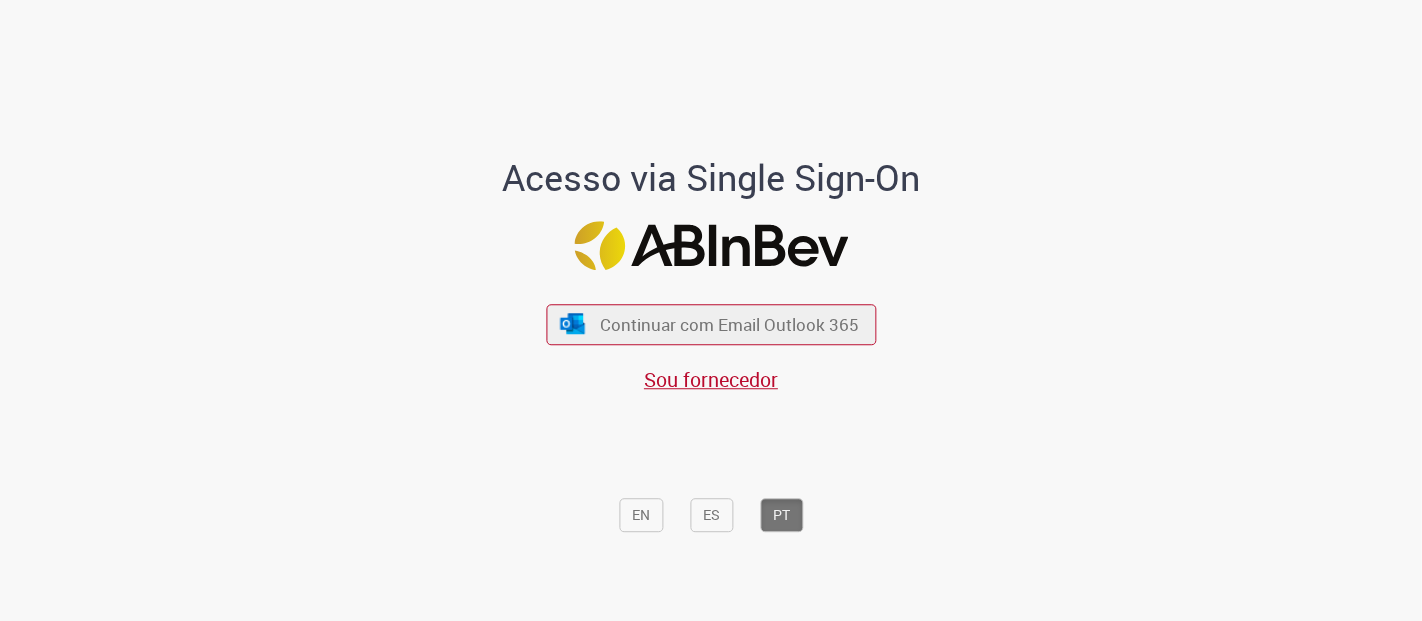 click on "Continuar com Email Outlook 365" at bounding box center (711, 324) 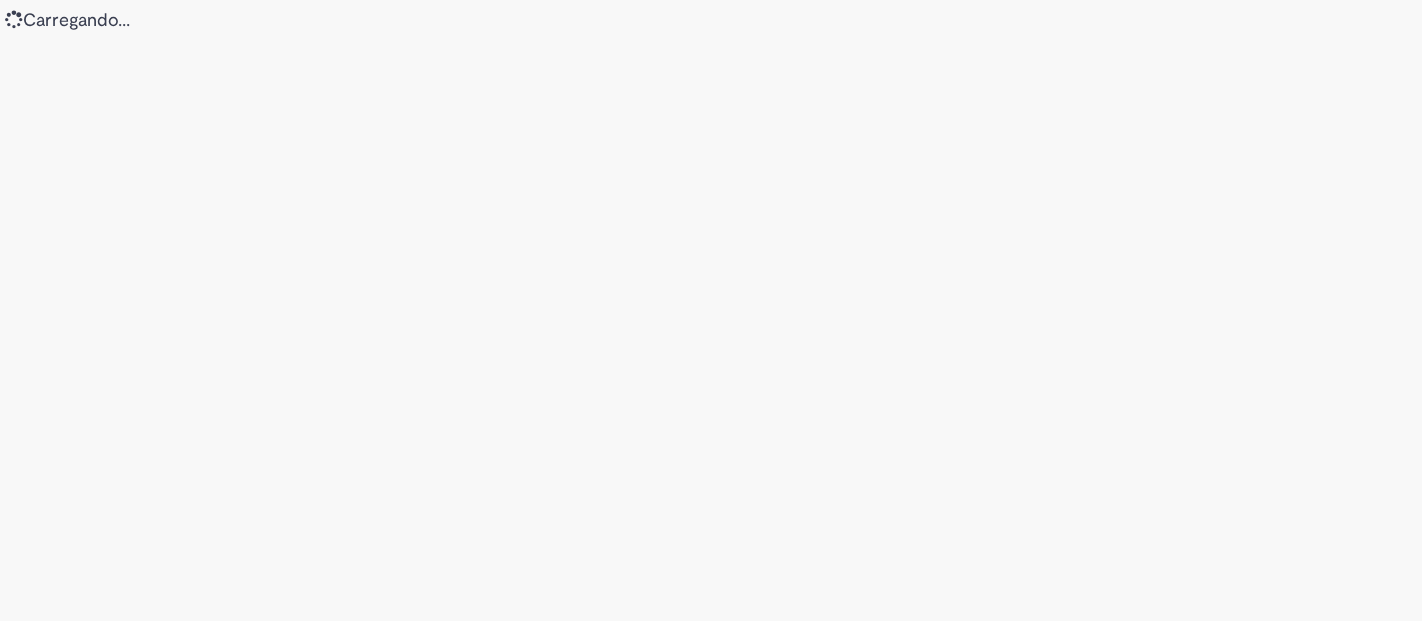 scroll, scrollTop: 0, scrollLeft: 0, axis: both 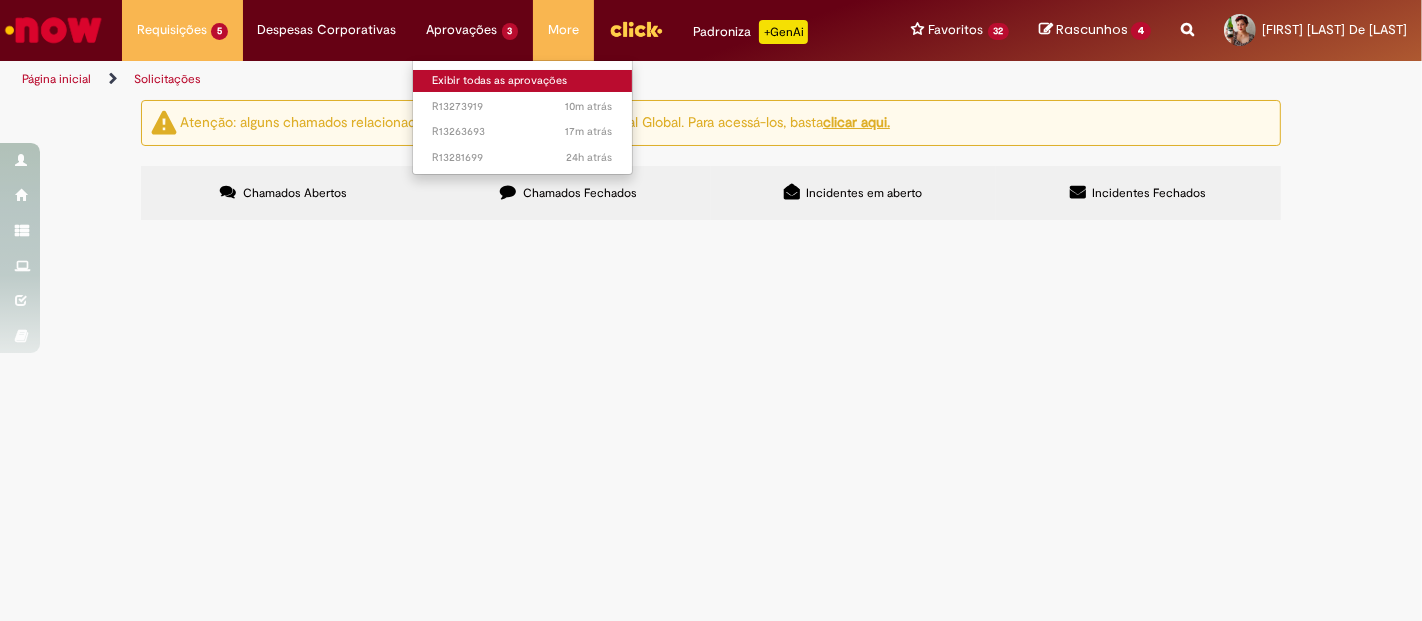 click on "Exibir todas as aprovações" at bounding box center [523, 81] 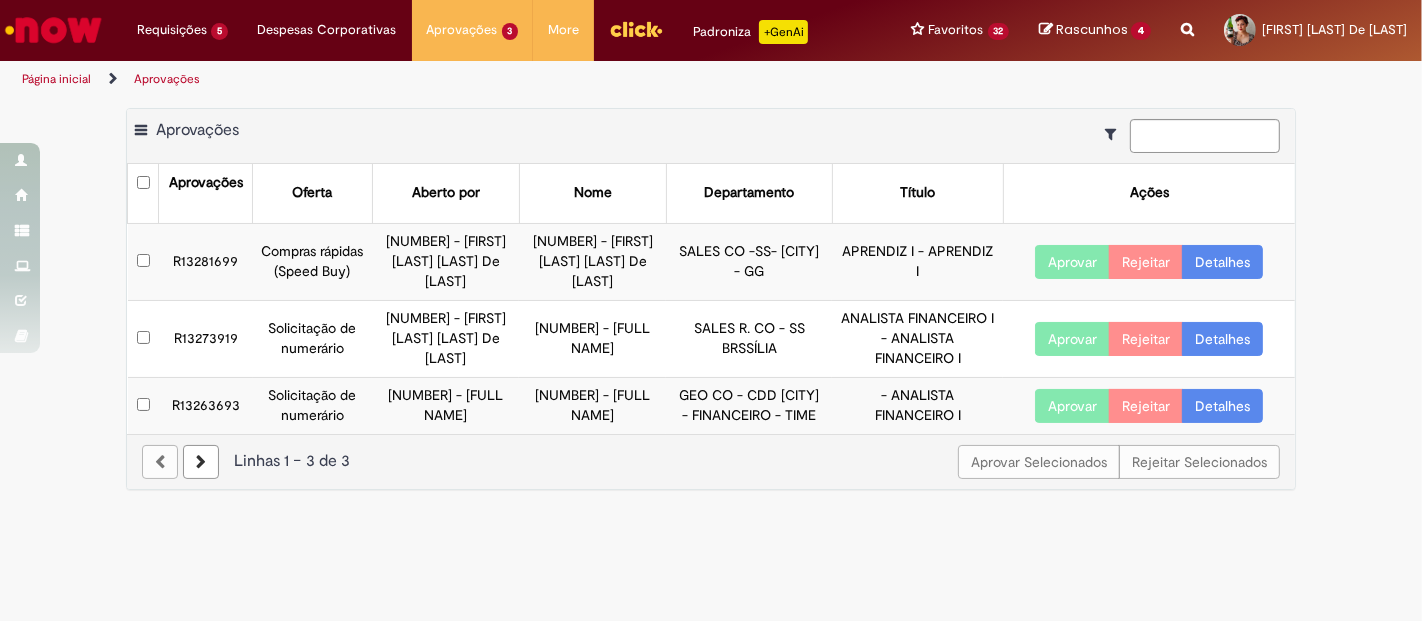 click on "Aprovar" at bounding box center (1072, 262) 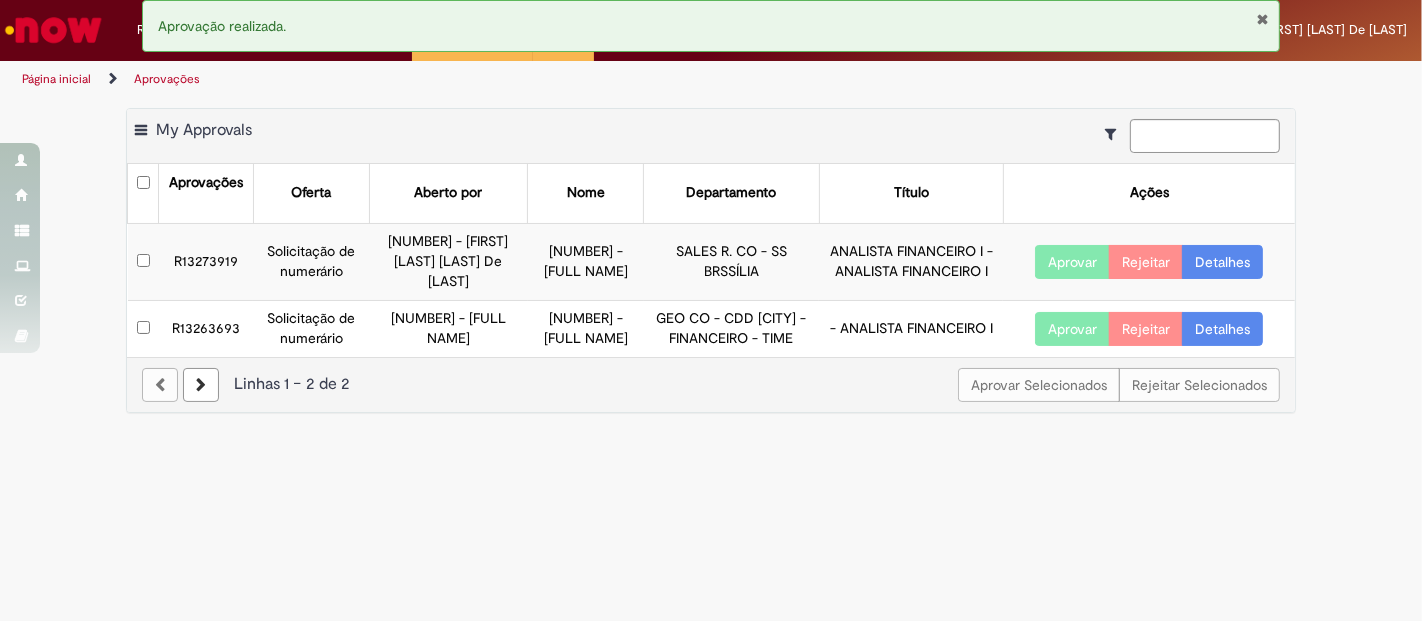 click on "Aprovar" at bounding box center [1072, 262] 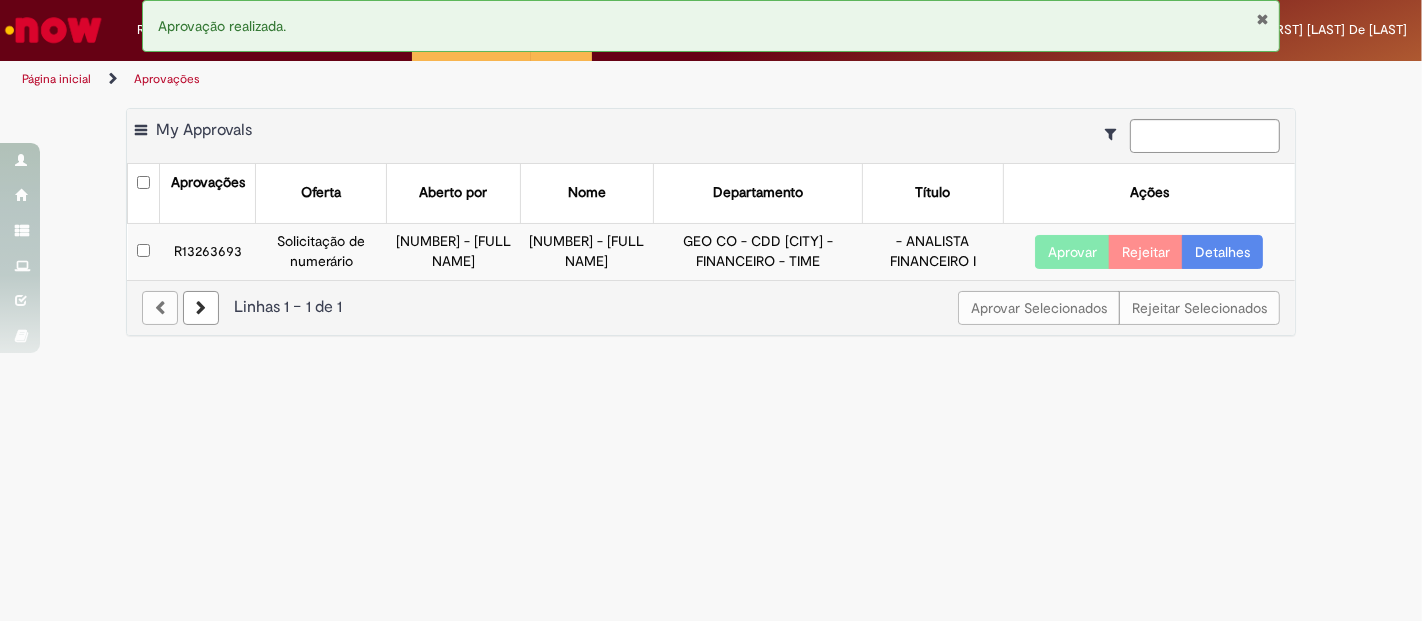 click on "Aprovar" at bounding box center [1072, 252] 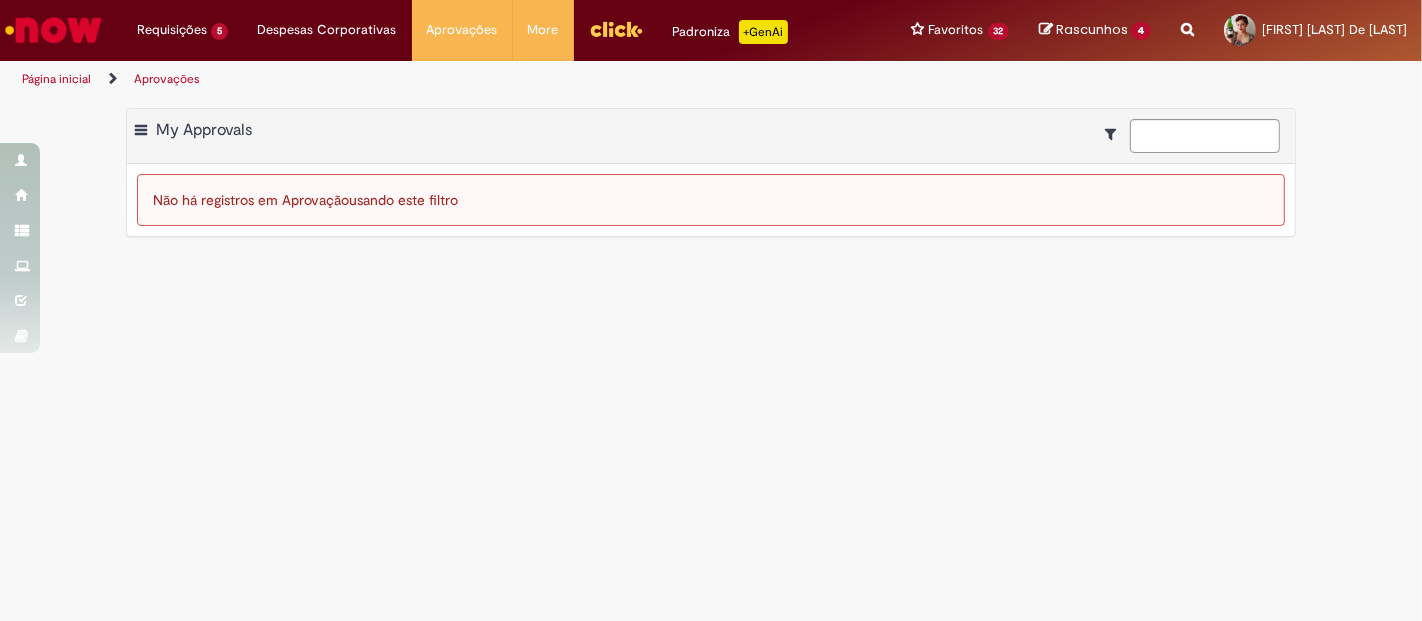 click on "Reportar problema
Artigos
Não encontrou base de conhecimento
Catálogo
Não foram encontradas ofertas
Comunidade
Nenhum resultado encontrado na comunidade" at bounding box center (1187, 30) 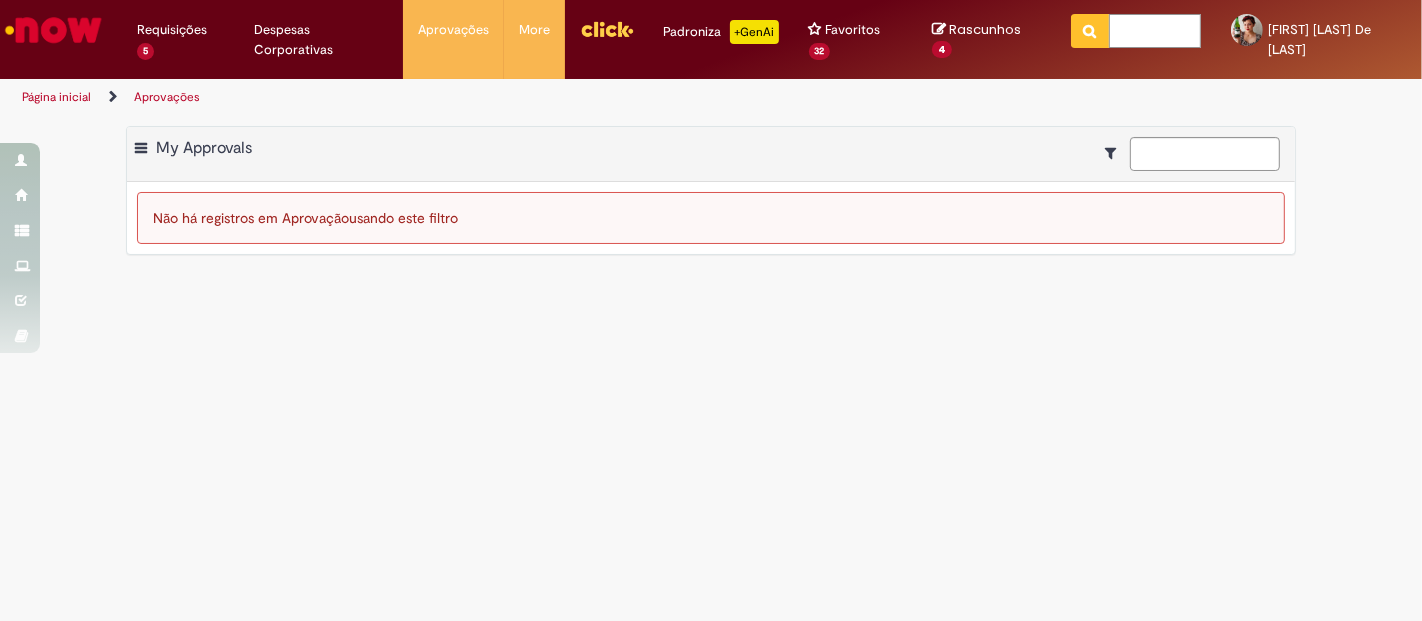 click at bounding box center [1155, 31] 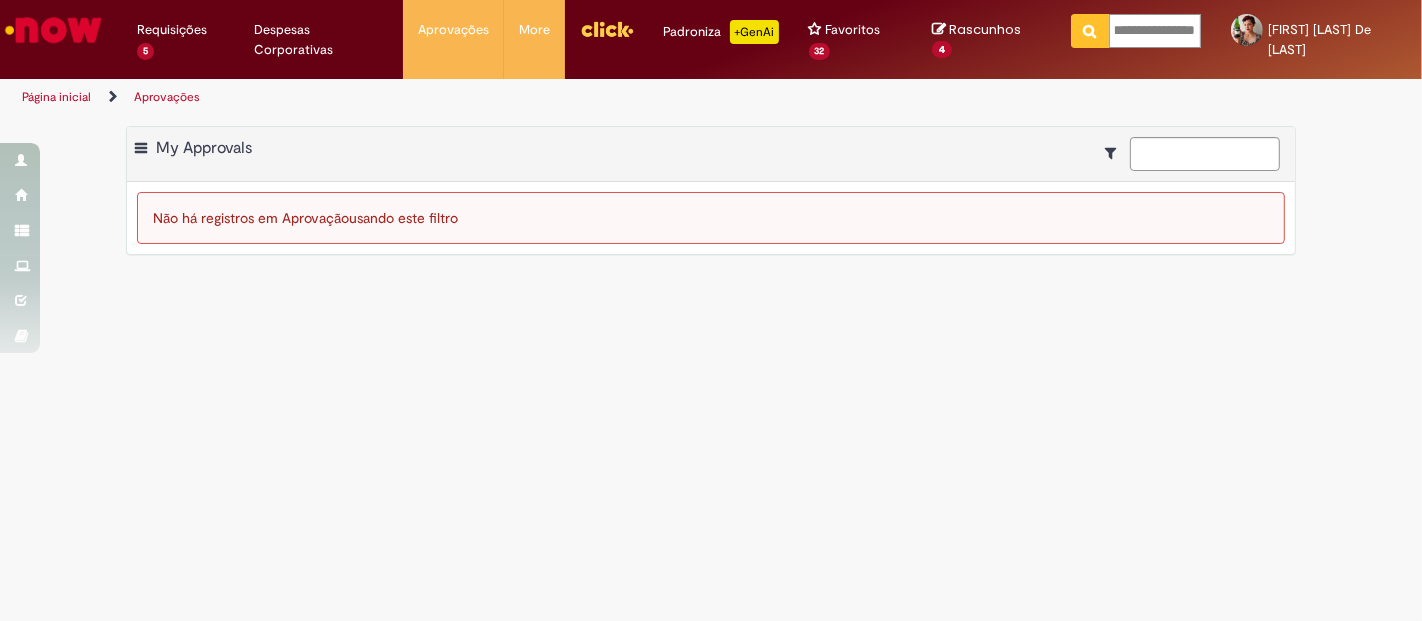 type on "**********" 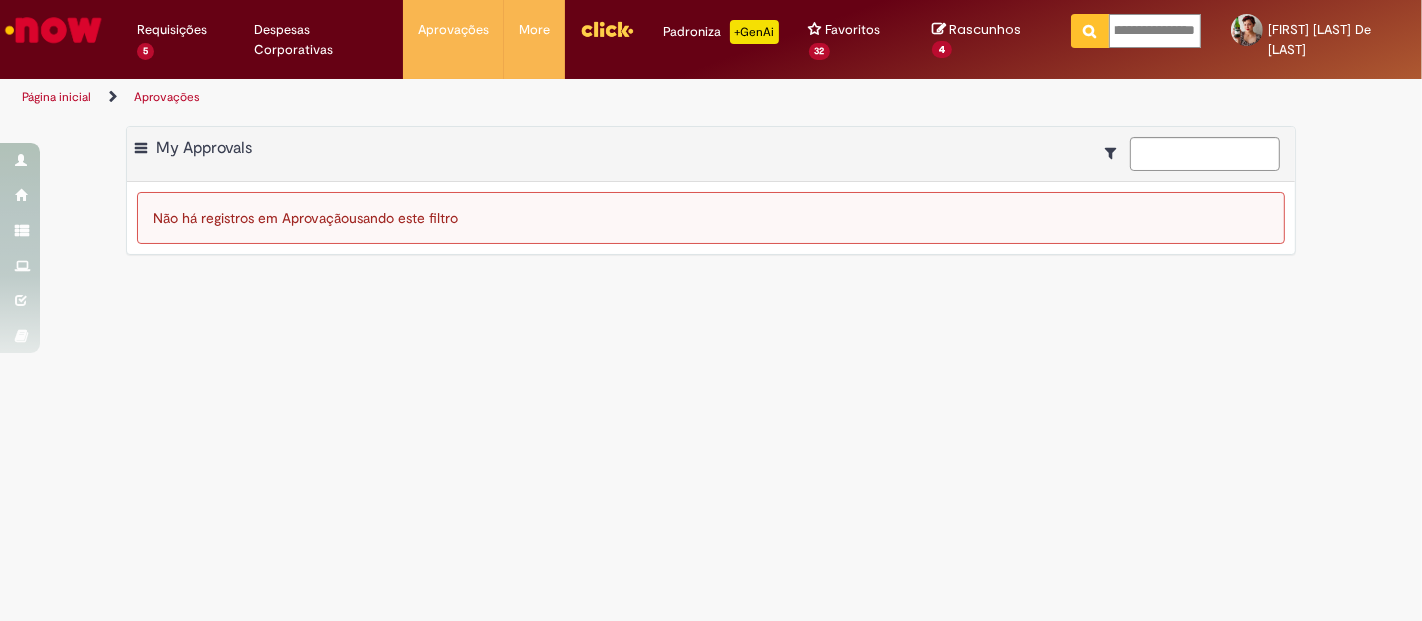 scroll, scrollTop: 0, scrollLeft: 37, axis: horizontal 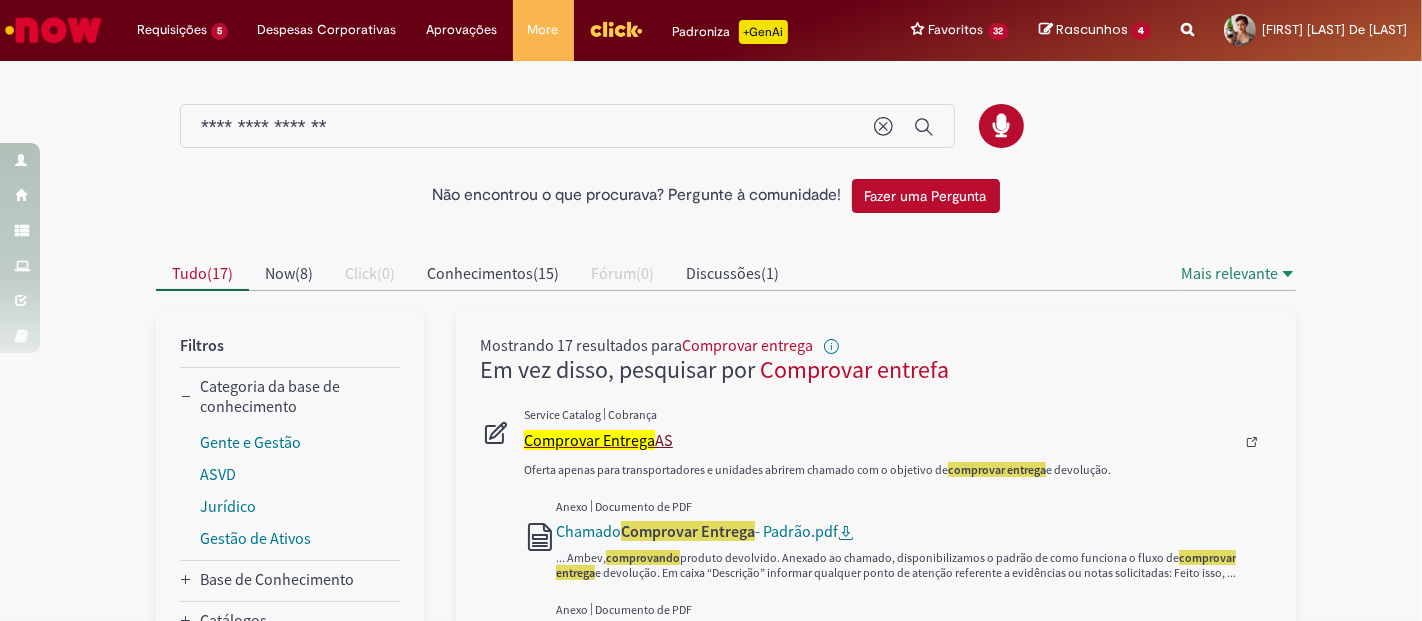 click on "Comprovar Entrega" at bounding box center (589, 440) 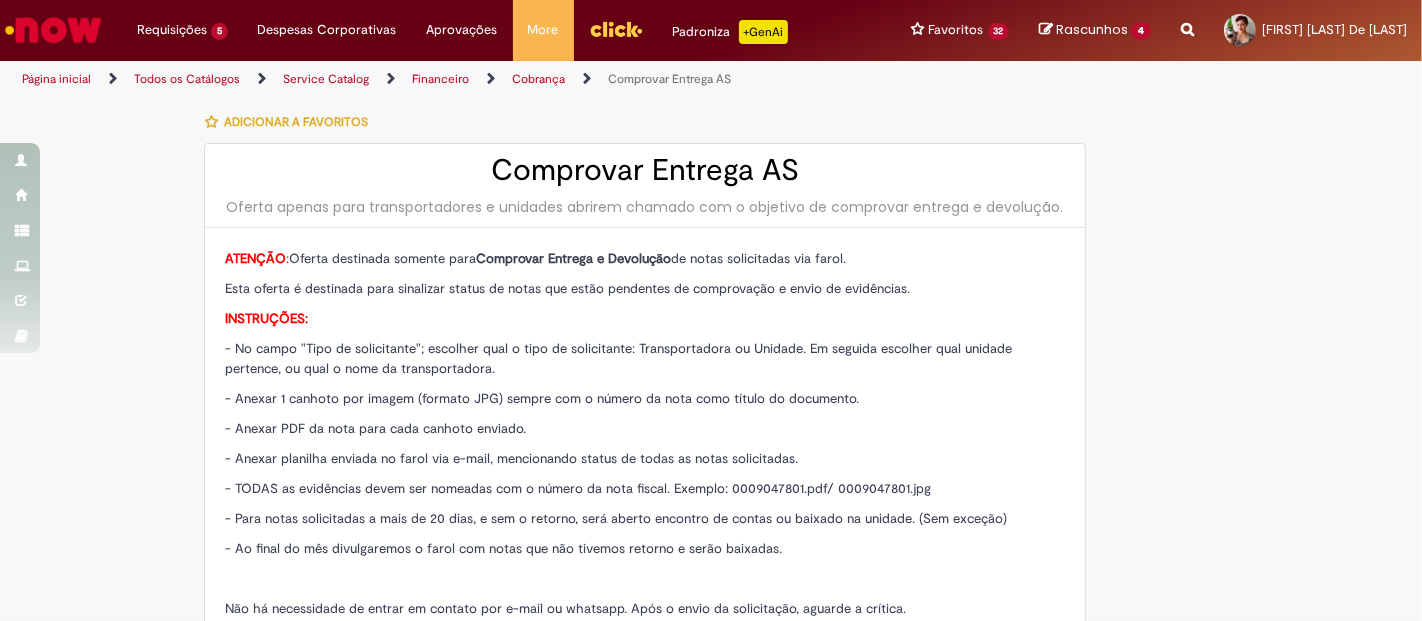 type on "**********" 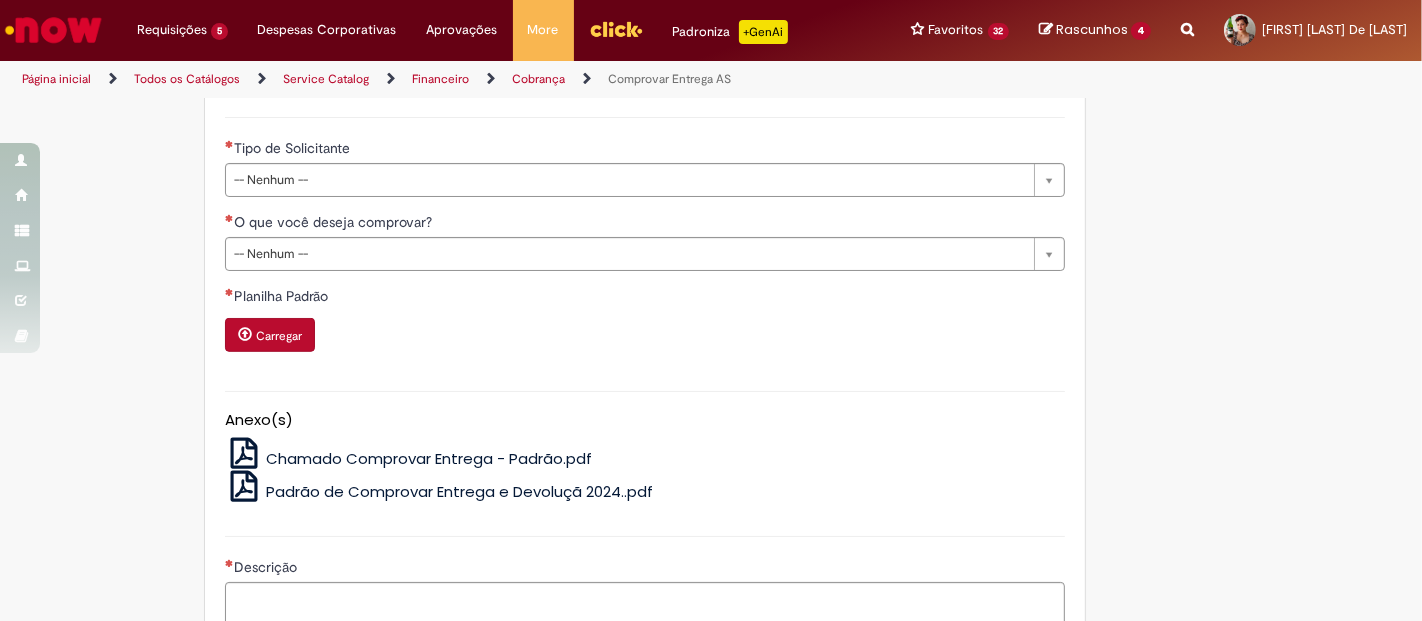 scroll, scrollTop: 1027, scrollLeft: 0, axis: vertical 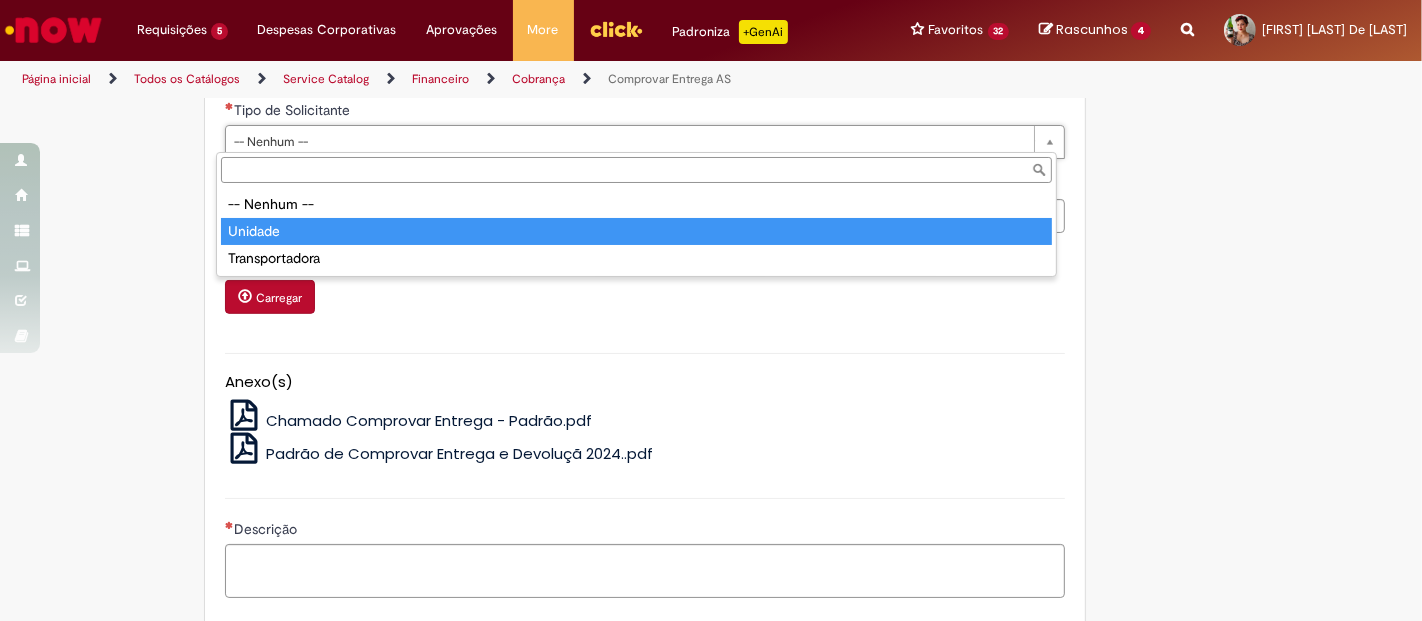 type on "*******" 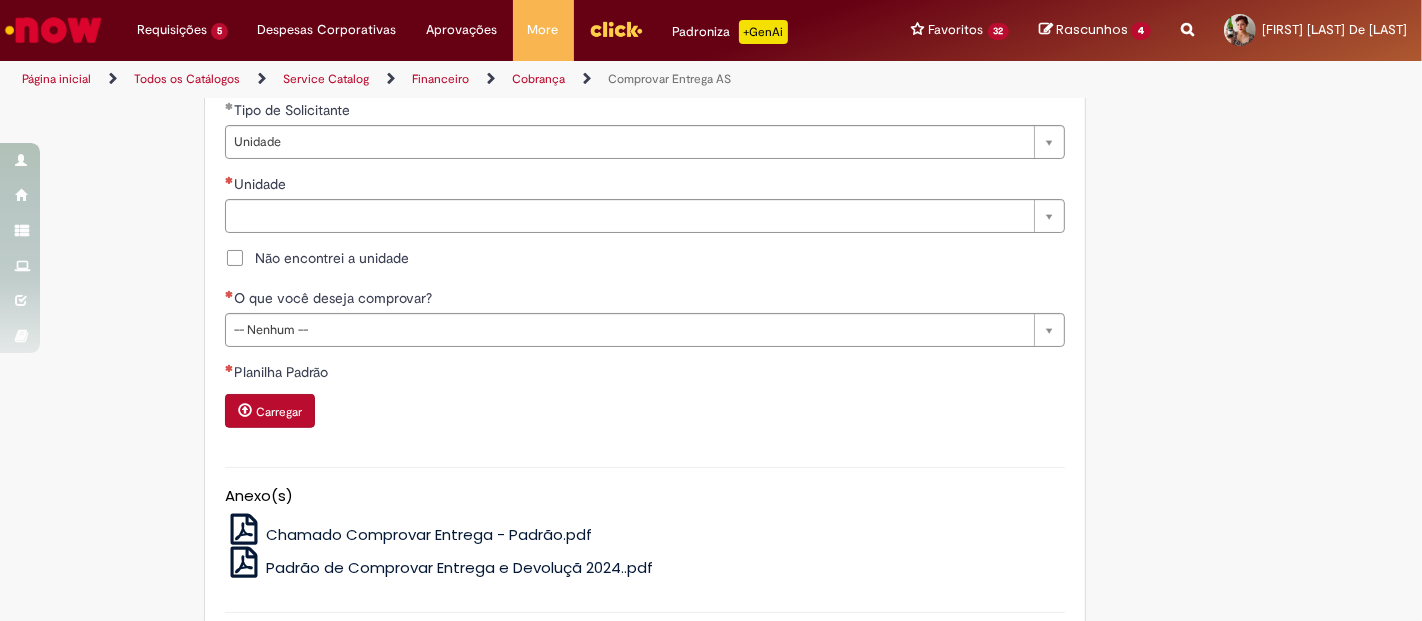 click on "Não encontrei a unidade" at bounding box center (645, 260) 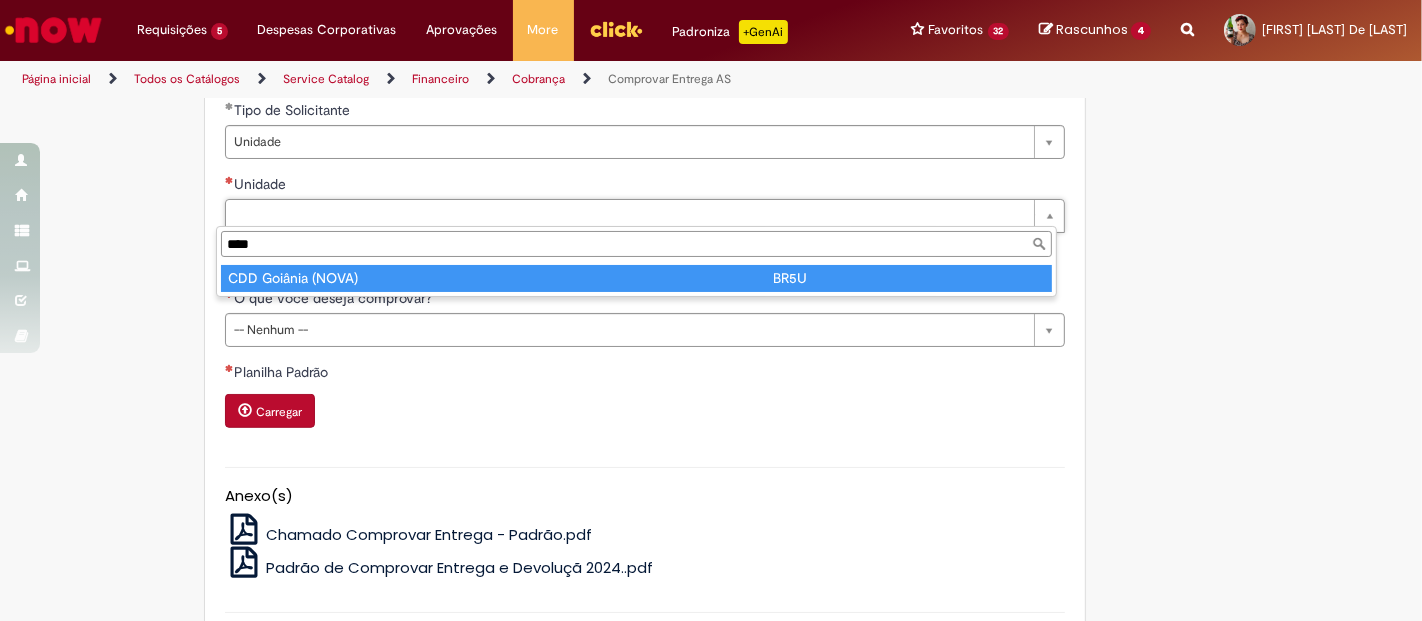 type on "****" 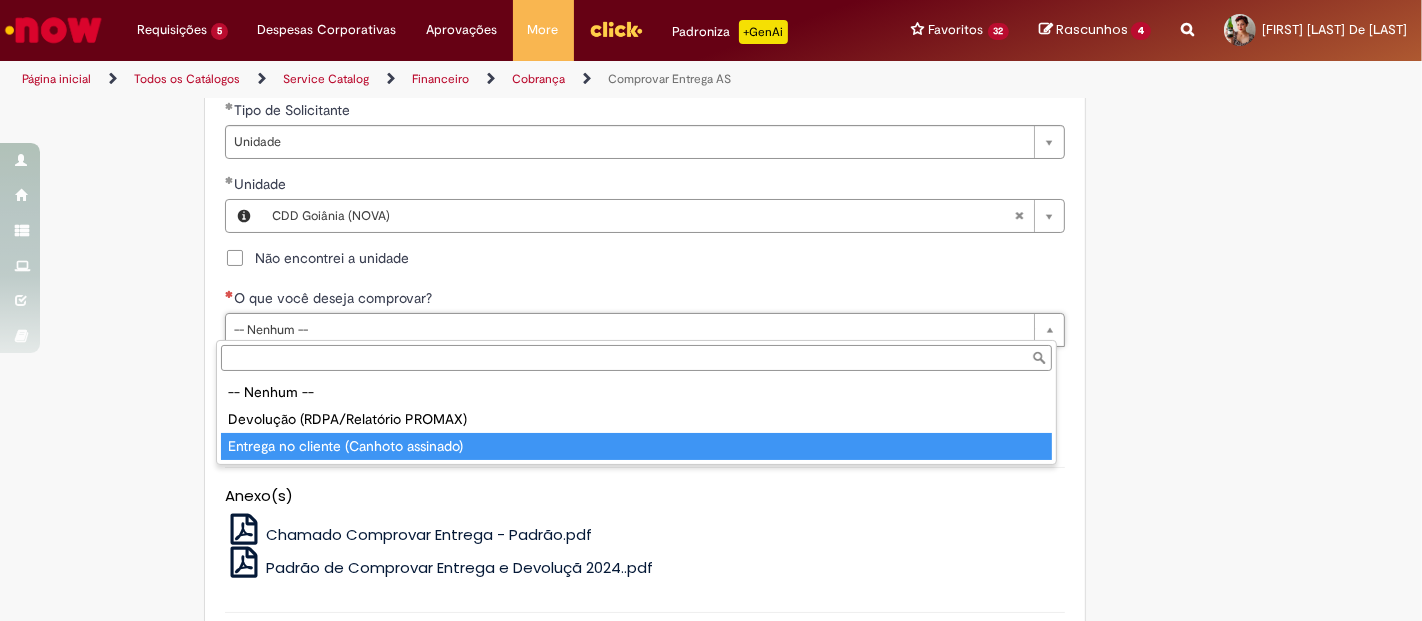 type on "**********" 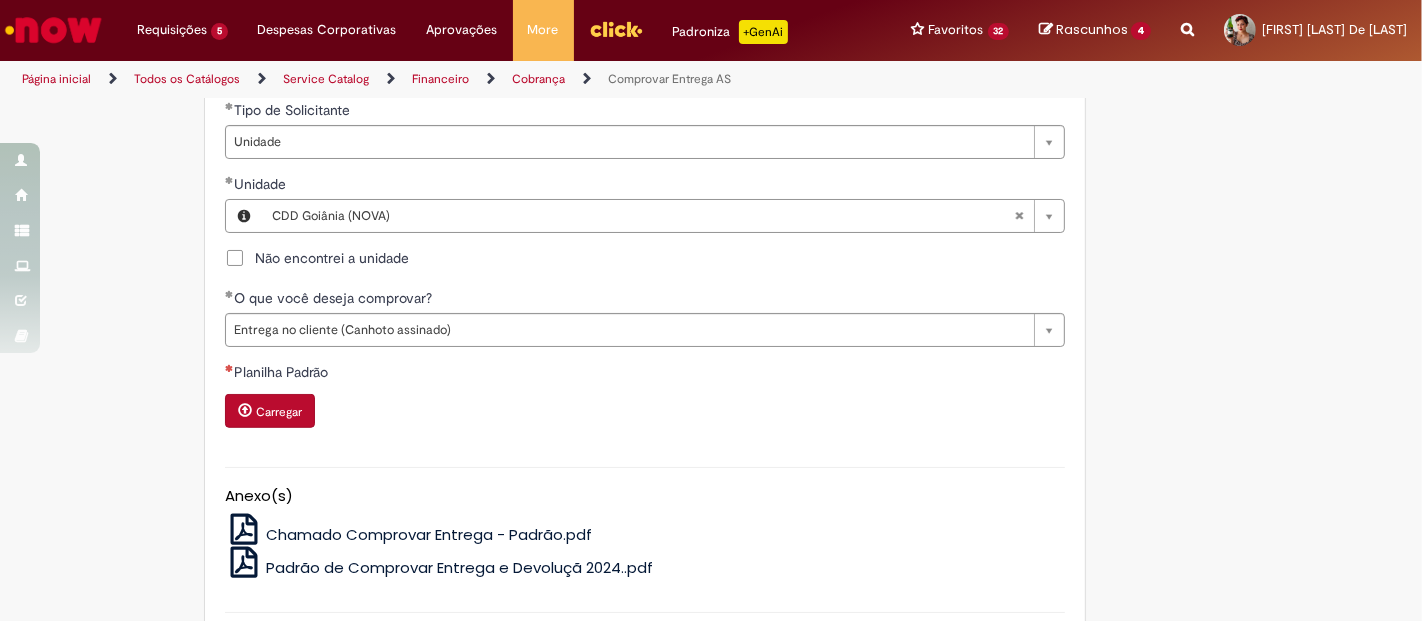 click on "Anexo(s)
Chamado Comprovar Entrega - Padrão.pdf
Padrão de Comprovar Entrega e Devoluçã 2024..pdf" at bounding box center [645, 520] 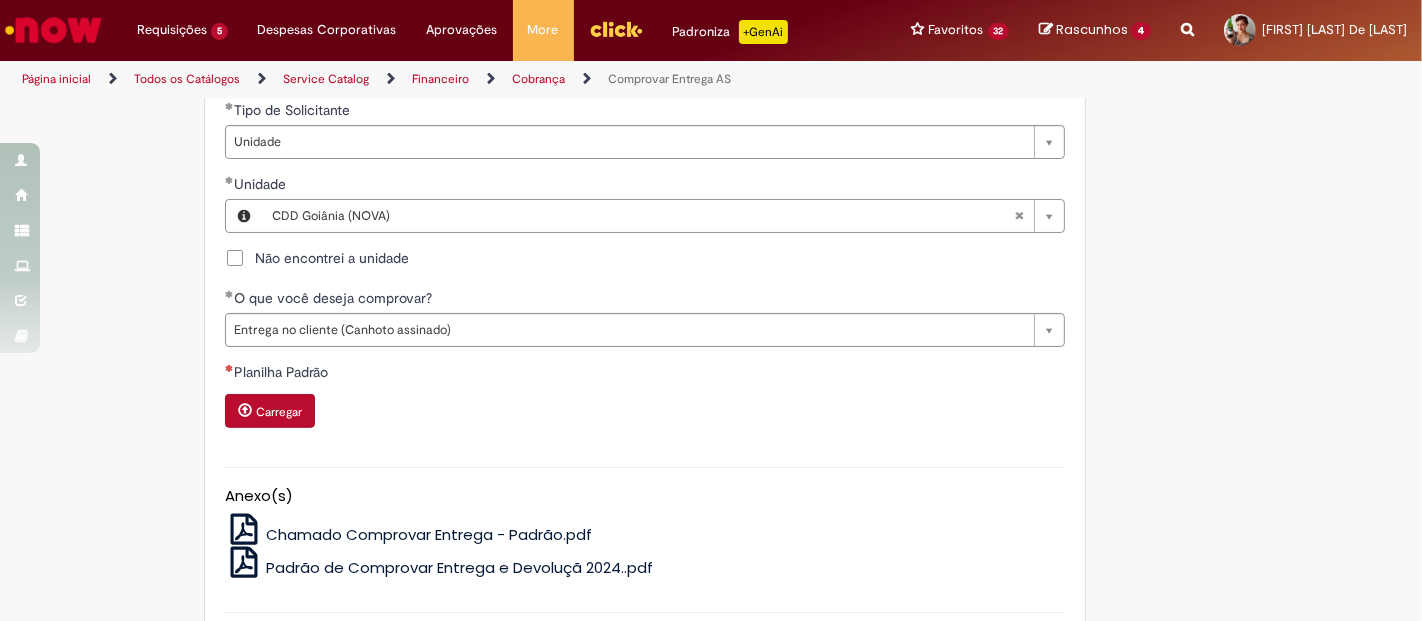 click on "Carregar" at bounding box center (270, 411) 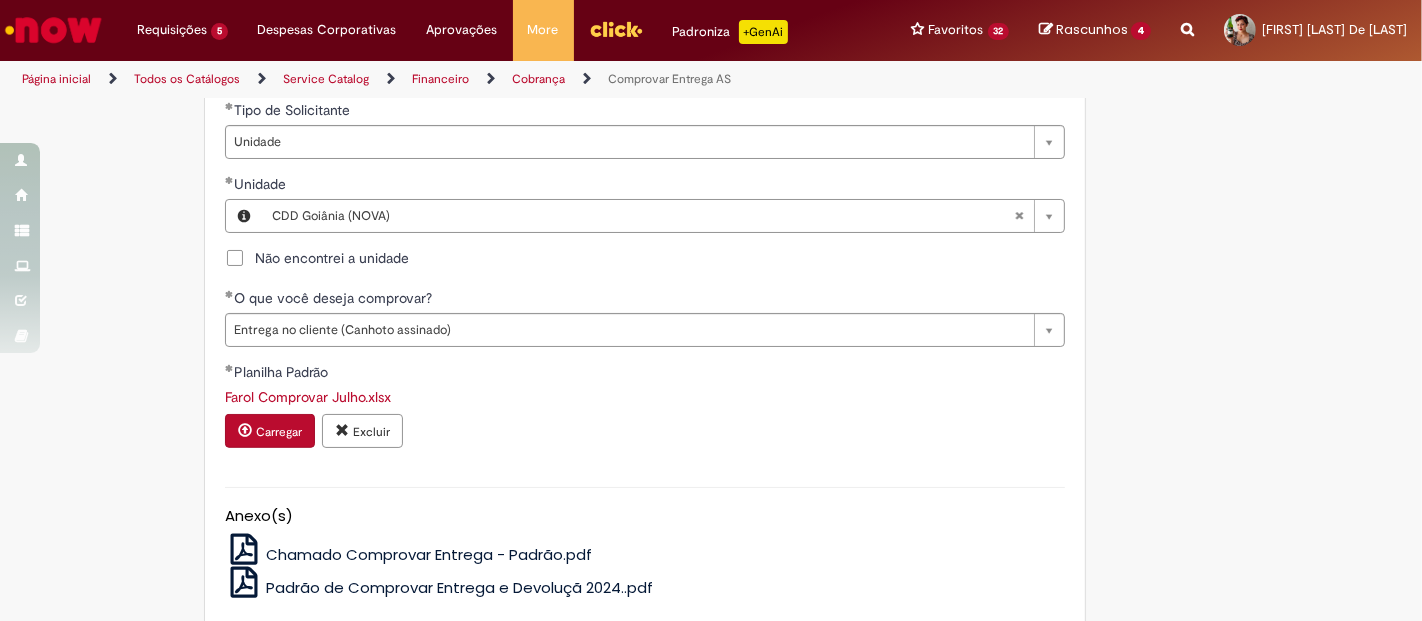 scroll, scrollTop: 1354, scrollLeft: 0, axis: vertical 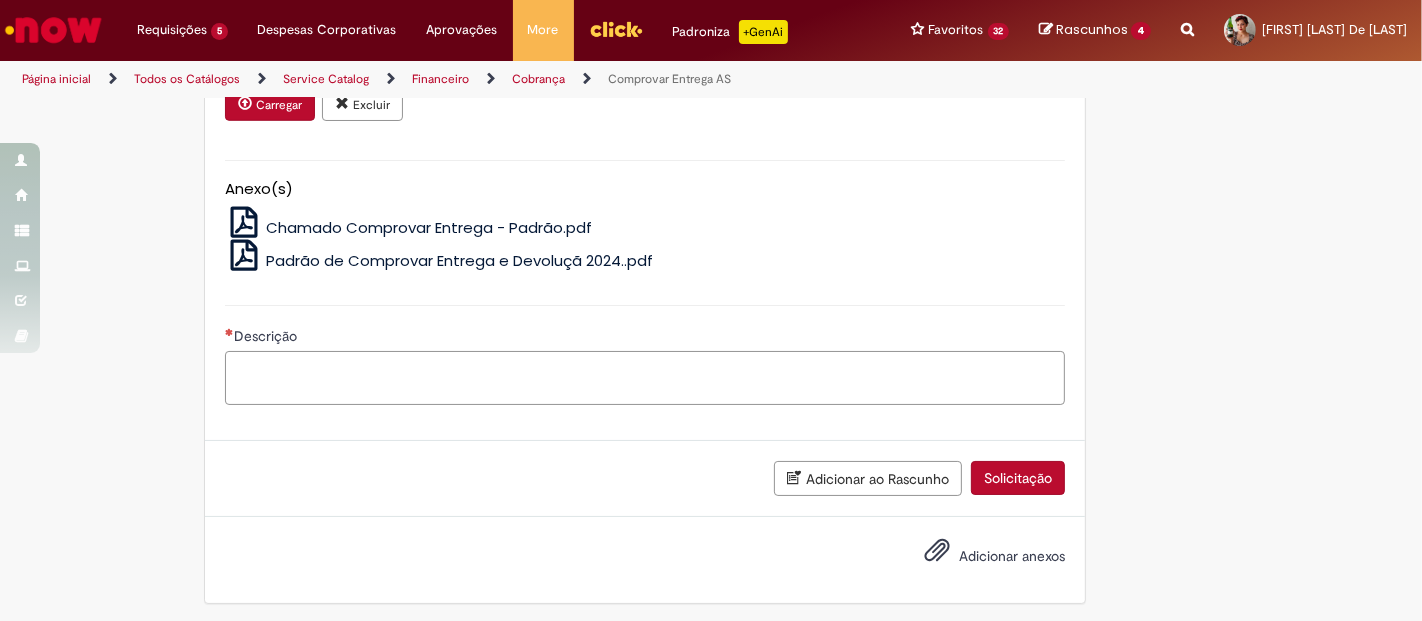 click on "Descrição" at bounding box center (645, 377) 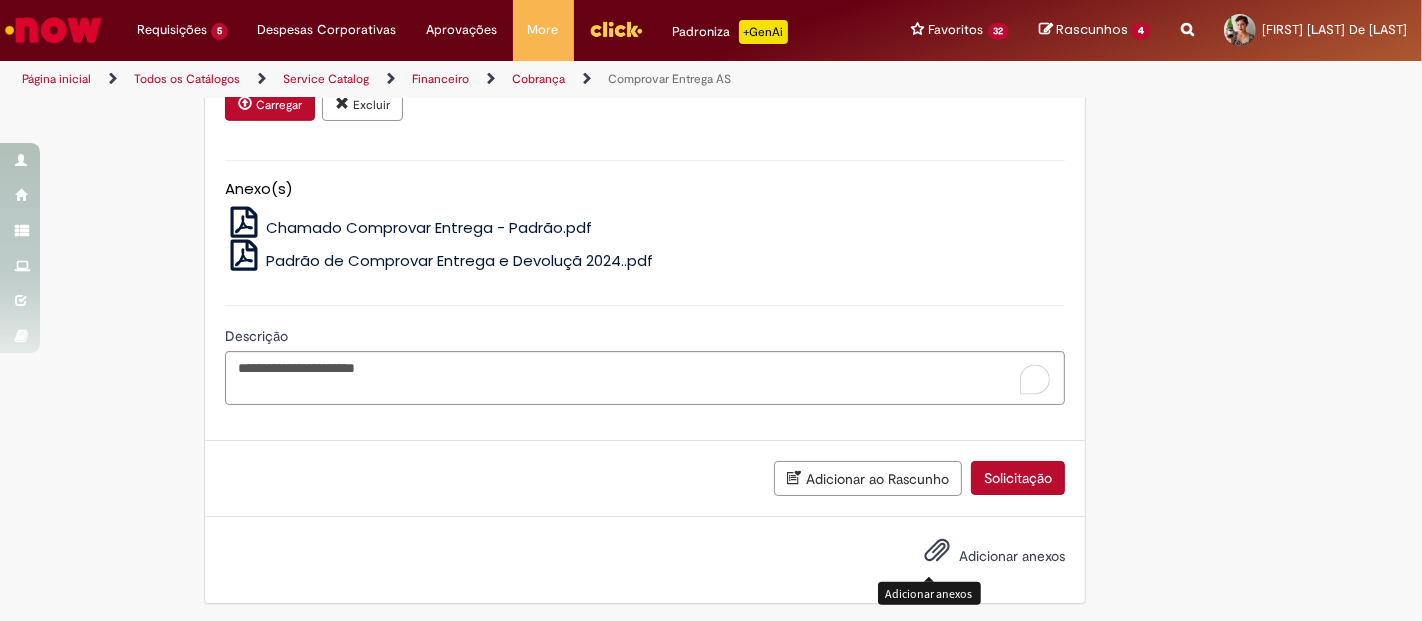 click at bounding box center [937, 551] 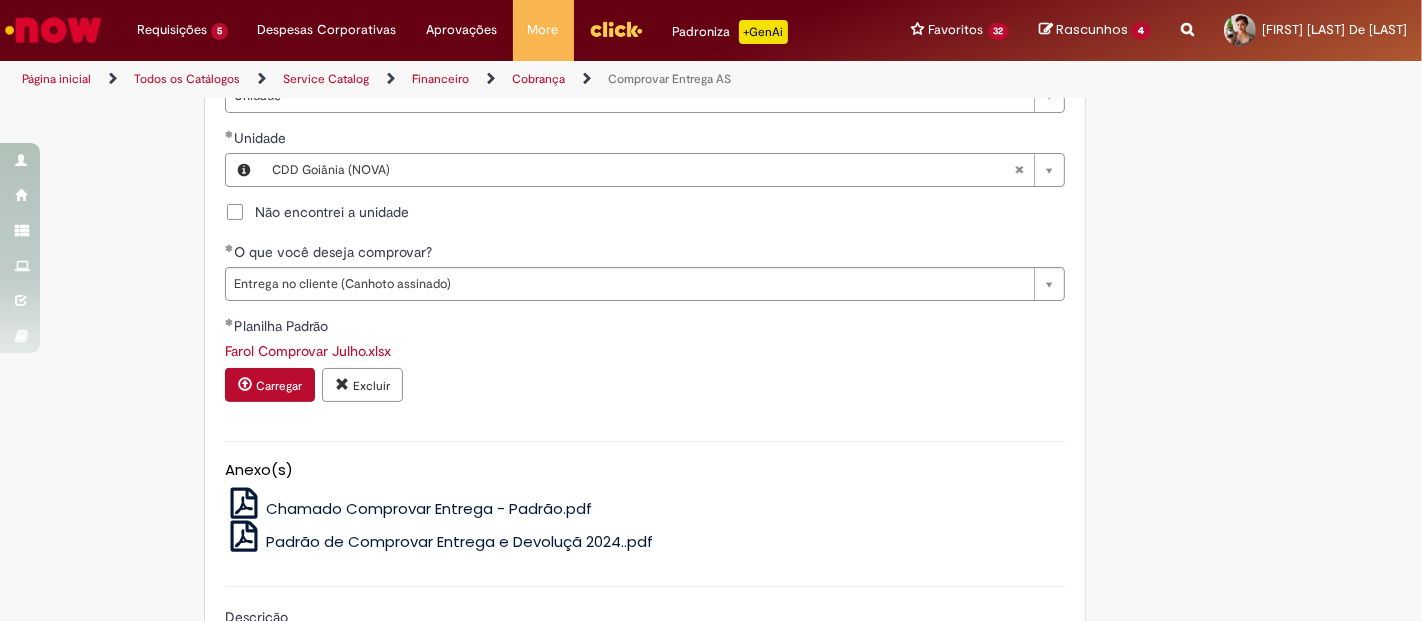 scroll, scrollTop: 969, scrollLeft: 0, axis: vertical 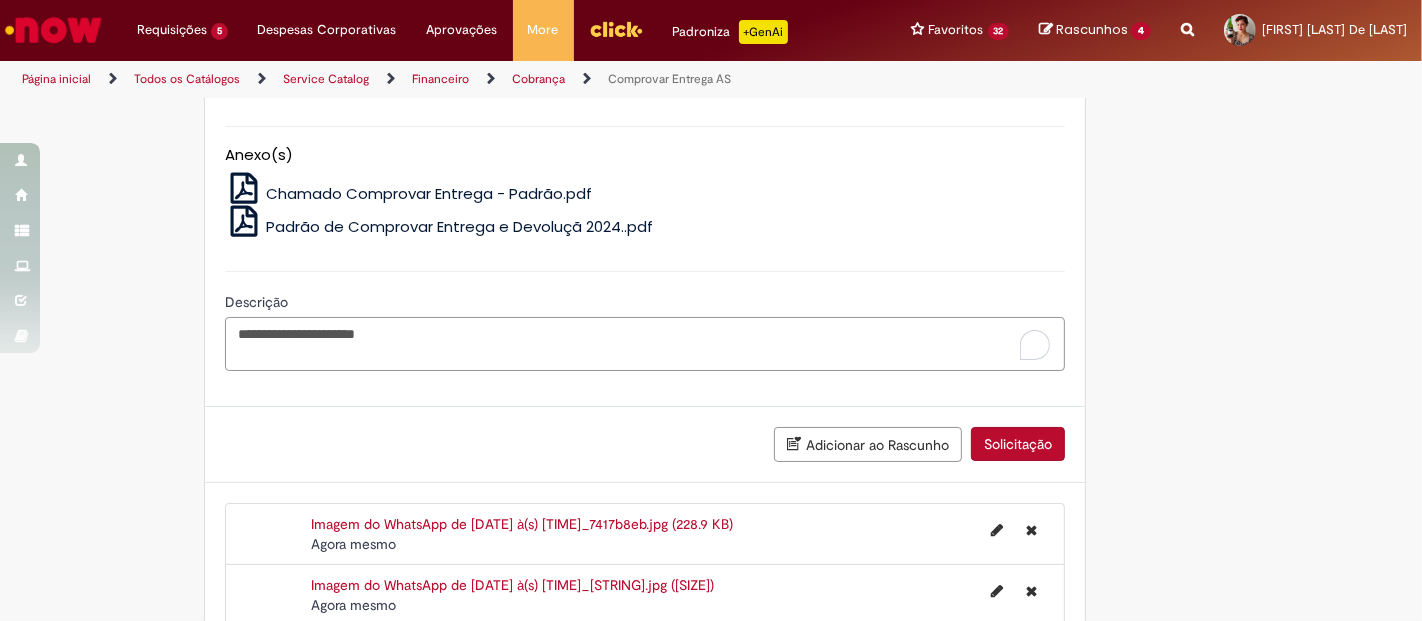 click on "**********" at bounding box center [645, 343] 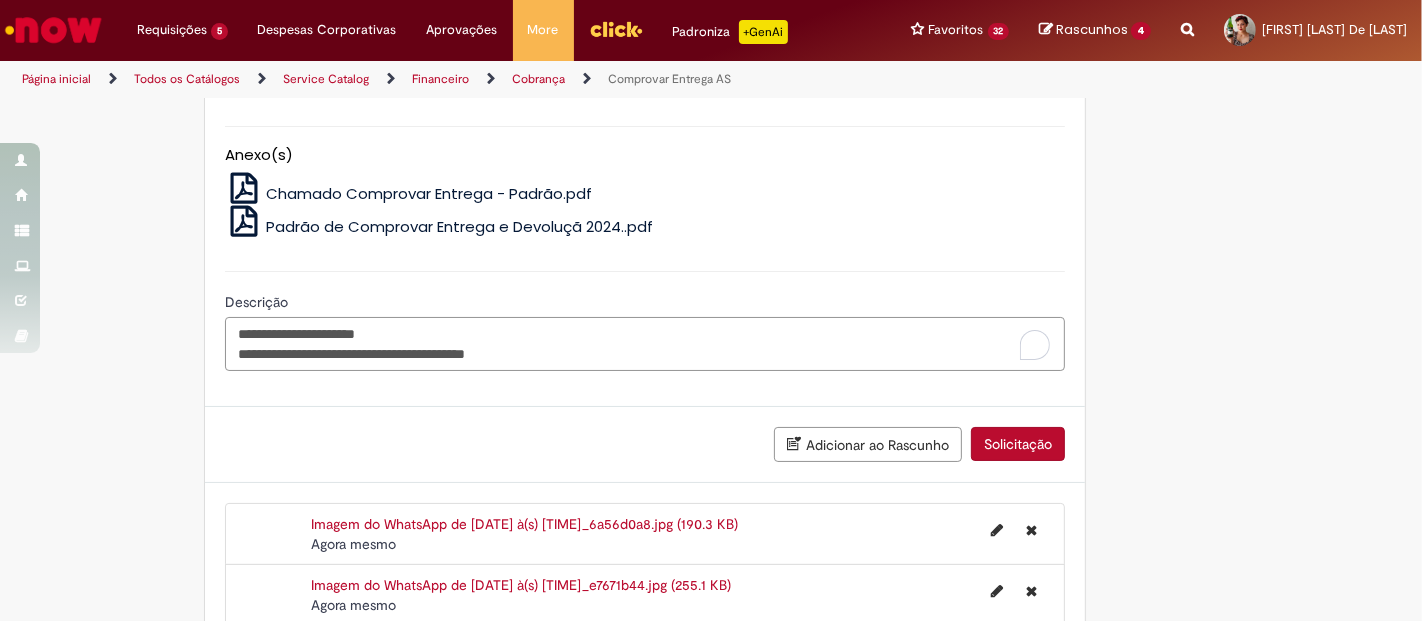 type on "**********" 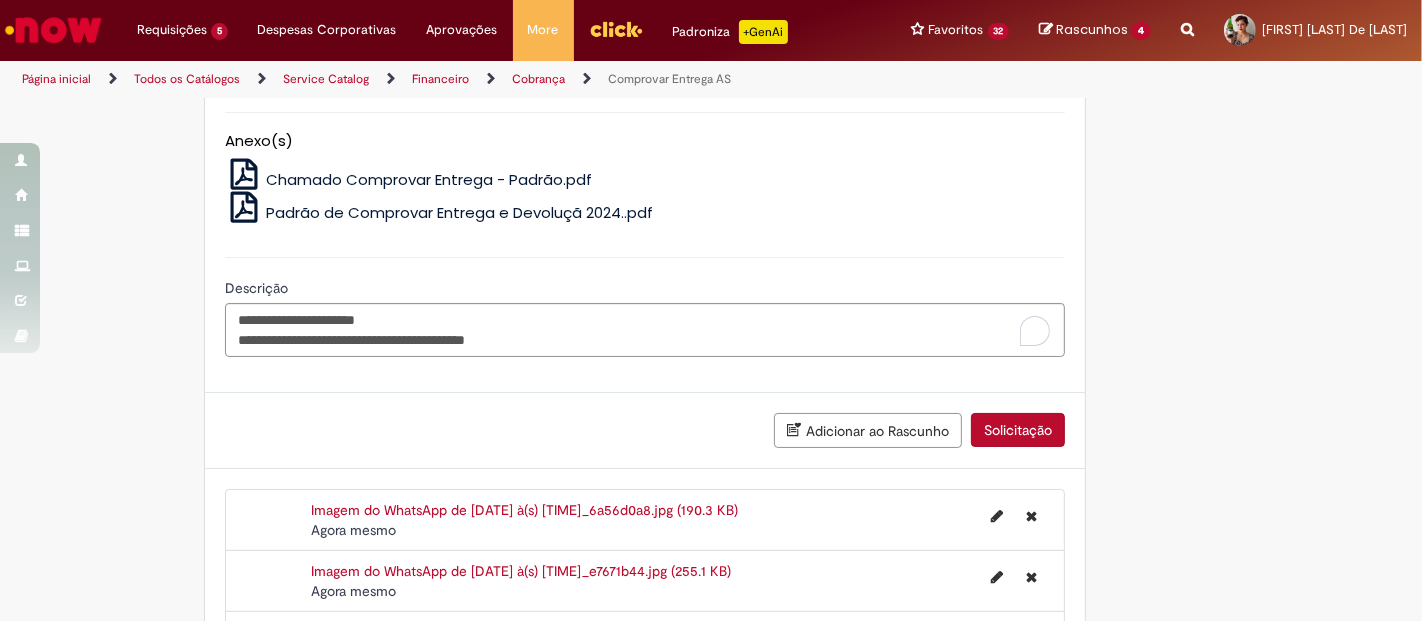 scroll, scrollTop: 1393, scrollLeft: 0, axis: vertical 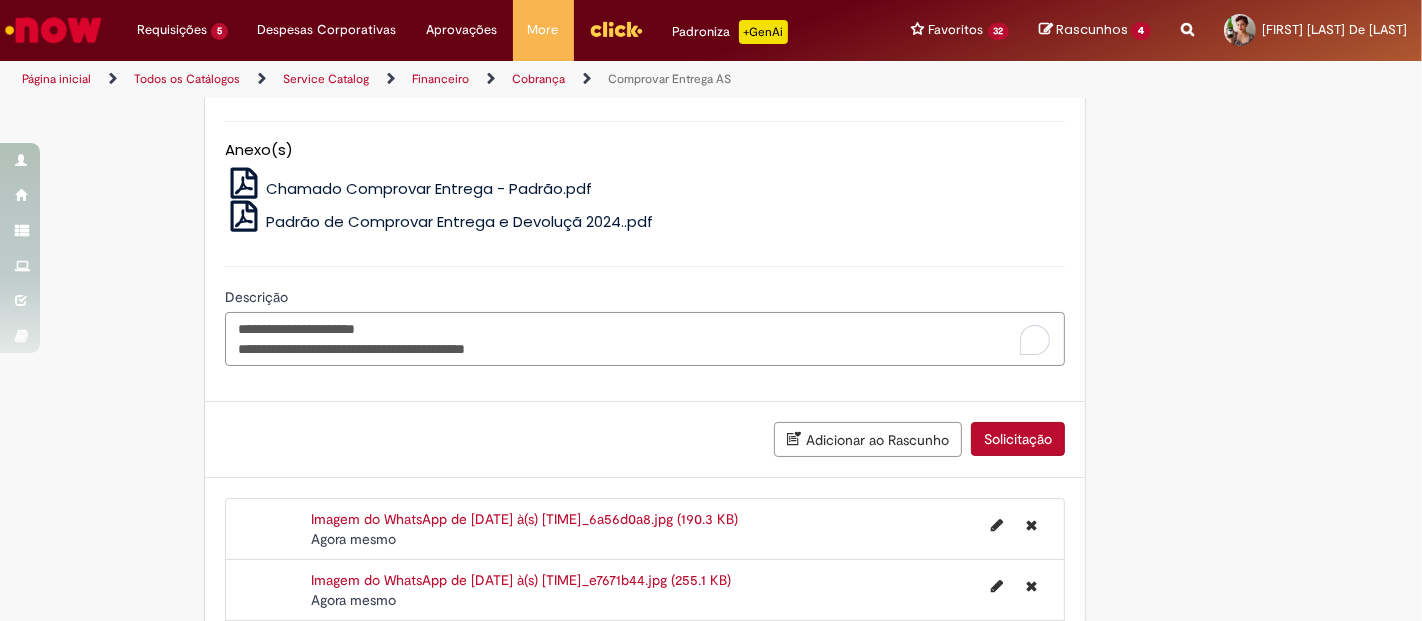 click on "**********" at bounding box center (645, 338) 